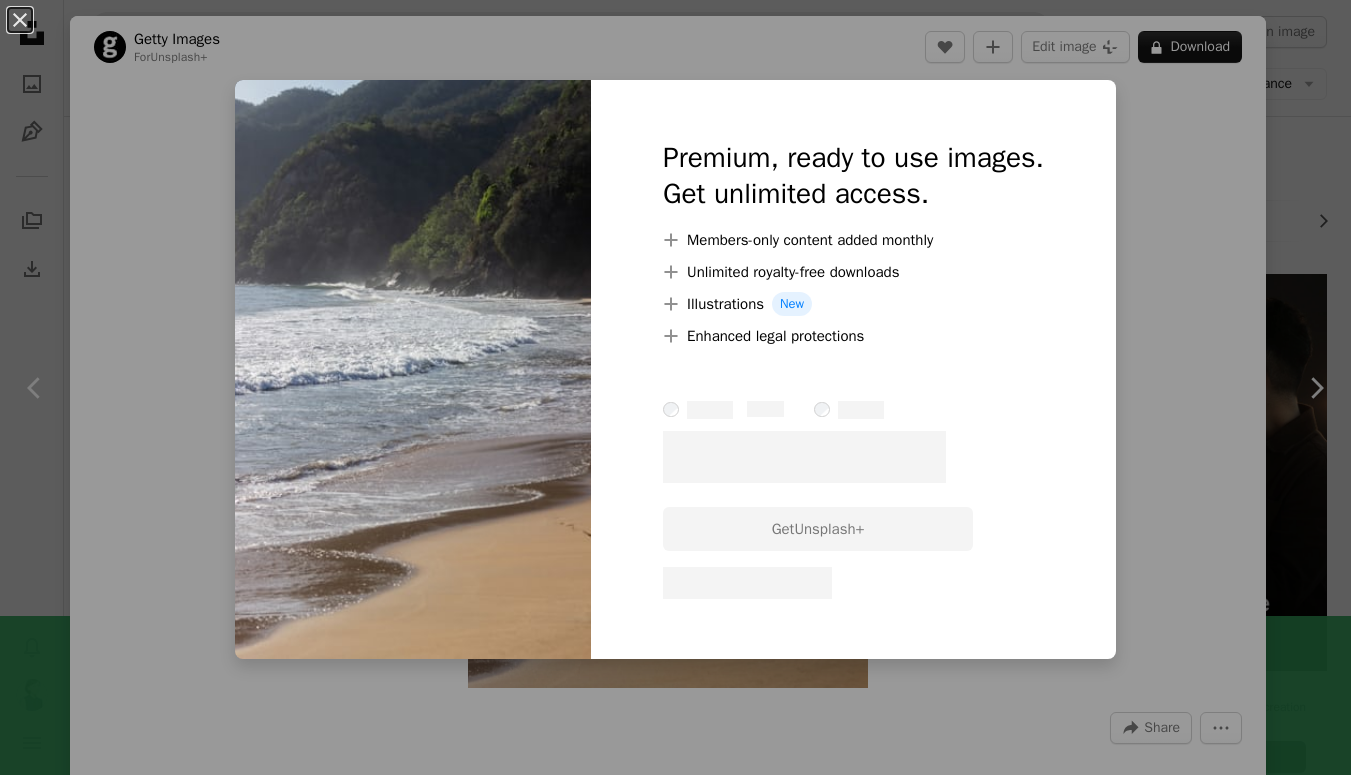scroll, scrollTop: 7276, scrollLeft: 0, axis: vertical 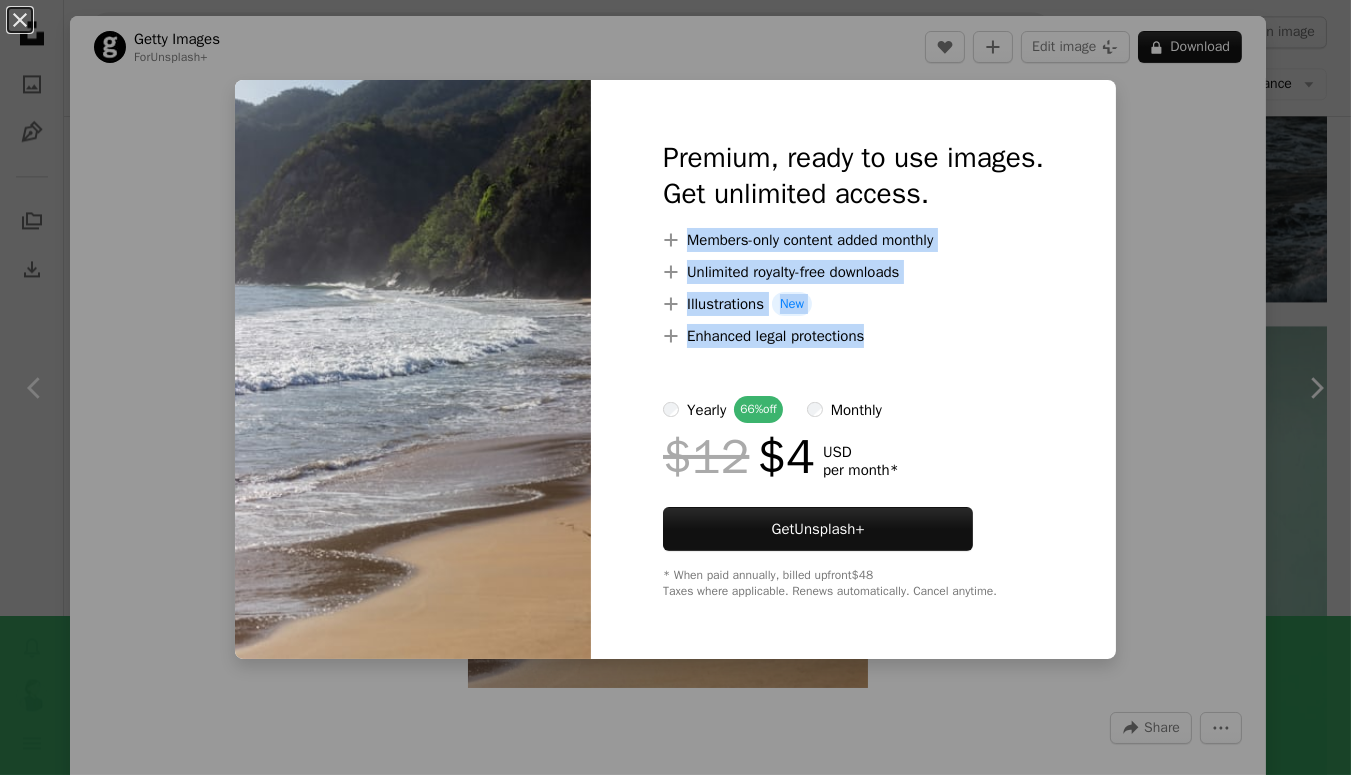 drag, startPoint x: 1139, startPoint y: 203, endPoint x: 1118, endPoint y: 384, distance: 182.21416 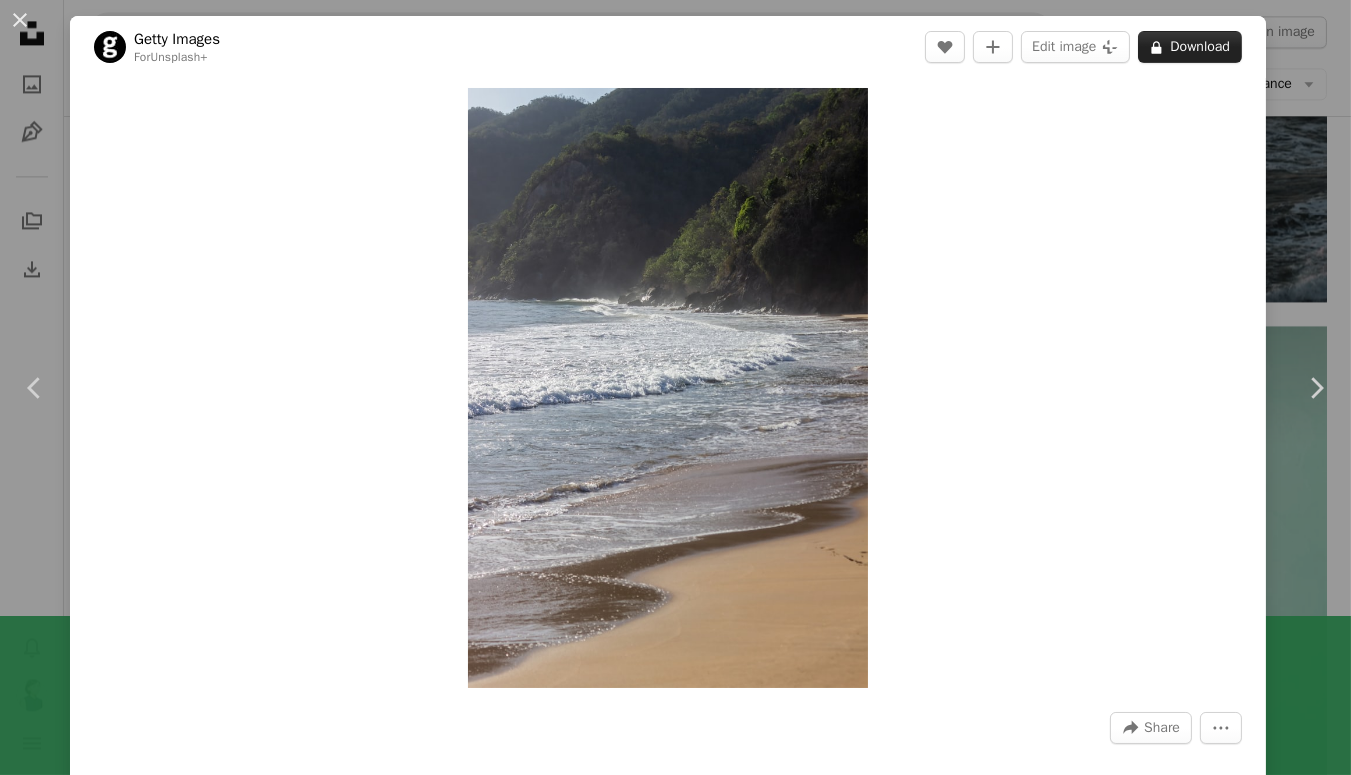 click on "A lock   Download" at bounding box center (1190, 47) 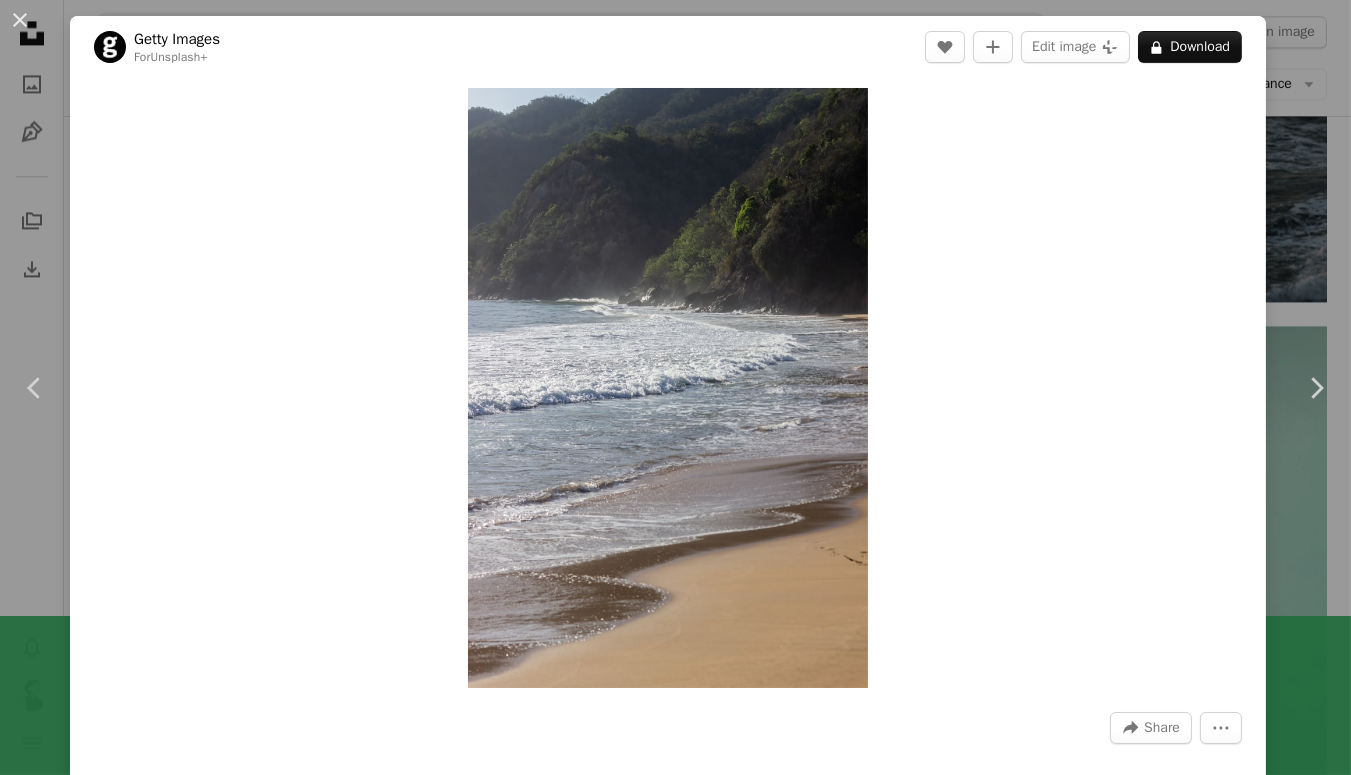 click on "monthly" at bounding box center (844, 3338) 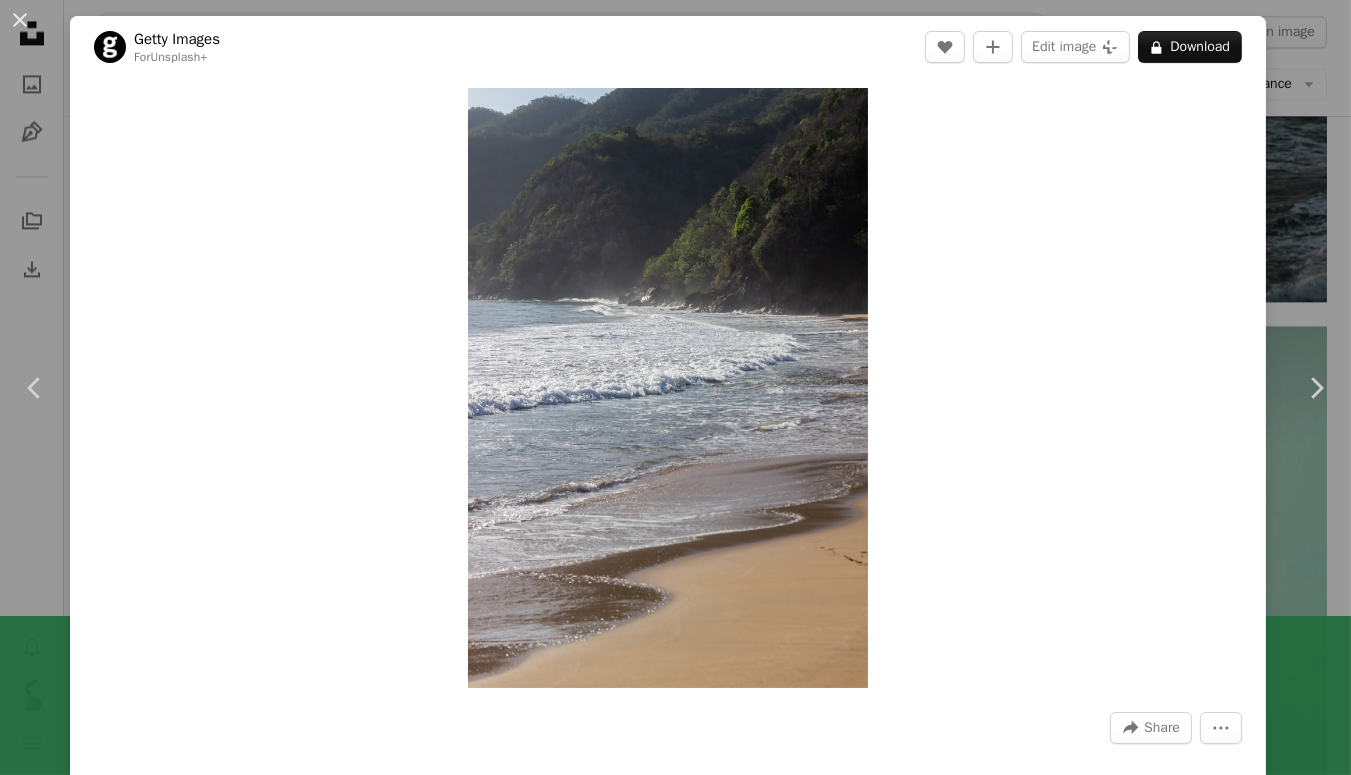 click on "An X shape Premium, ready to use images. Get unlimited access. A plus sign Members-only content added monthly A plus sign Unlimited royalty-free downloads A plus sign Illustrations  New A plus sign Enhanced legal protections yearly 66%  off monthly $12   $10 USD per month Get  Unsplash+ Switch to yearly  to get  66%  off Taxes where applicable. Renews automatically. Cancel anytime." at bounding box center (675, 3316) 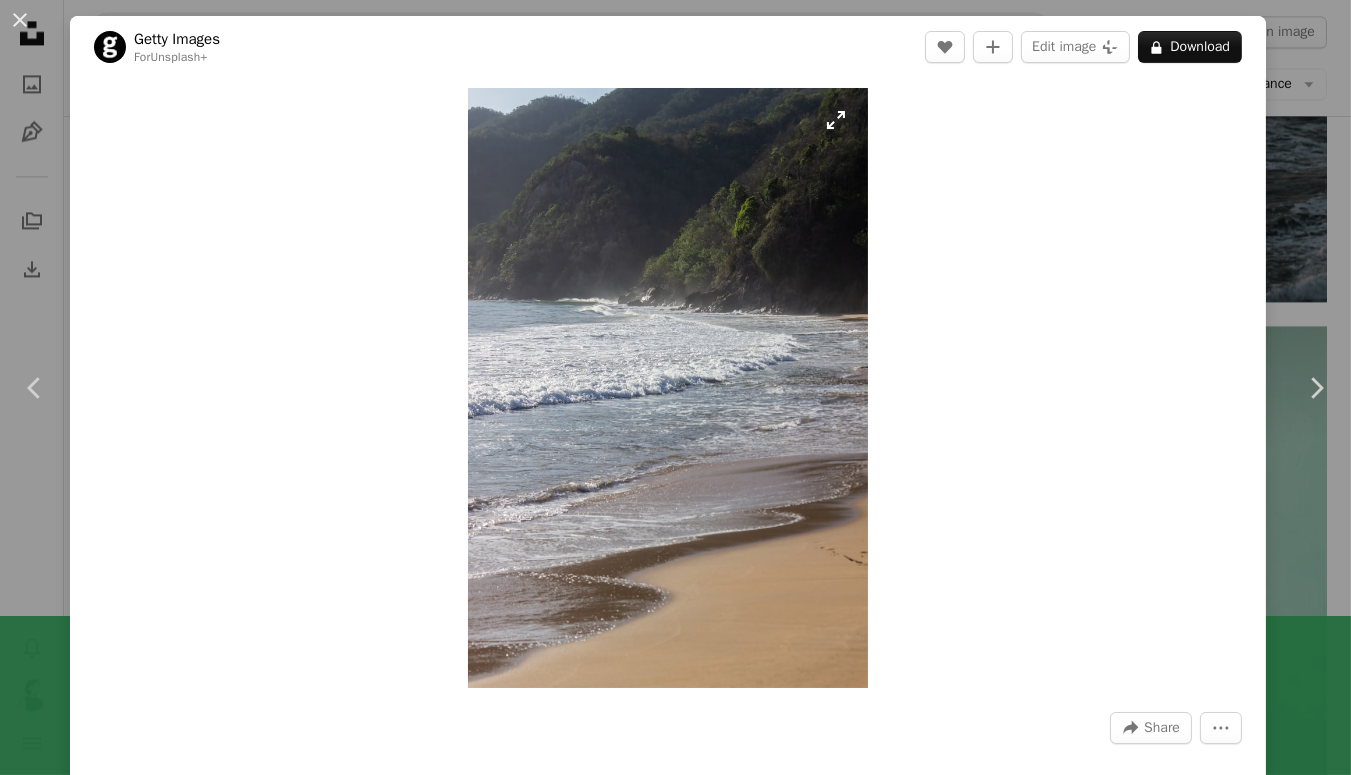click at bounding box center (668, 388) 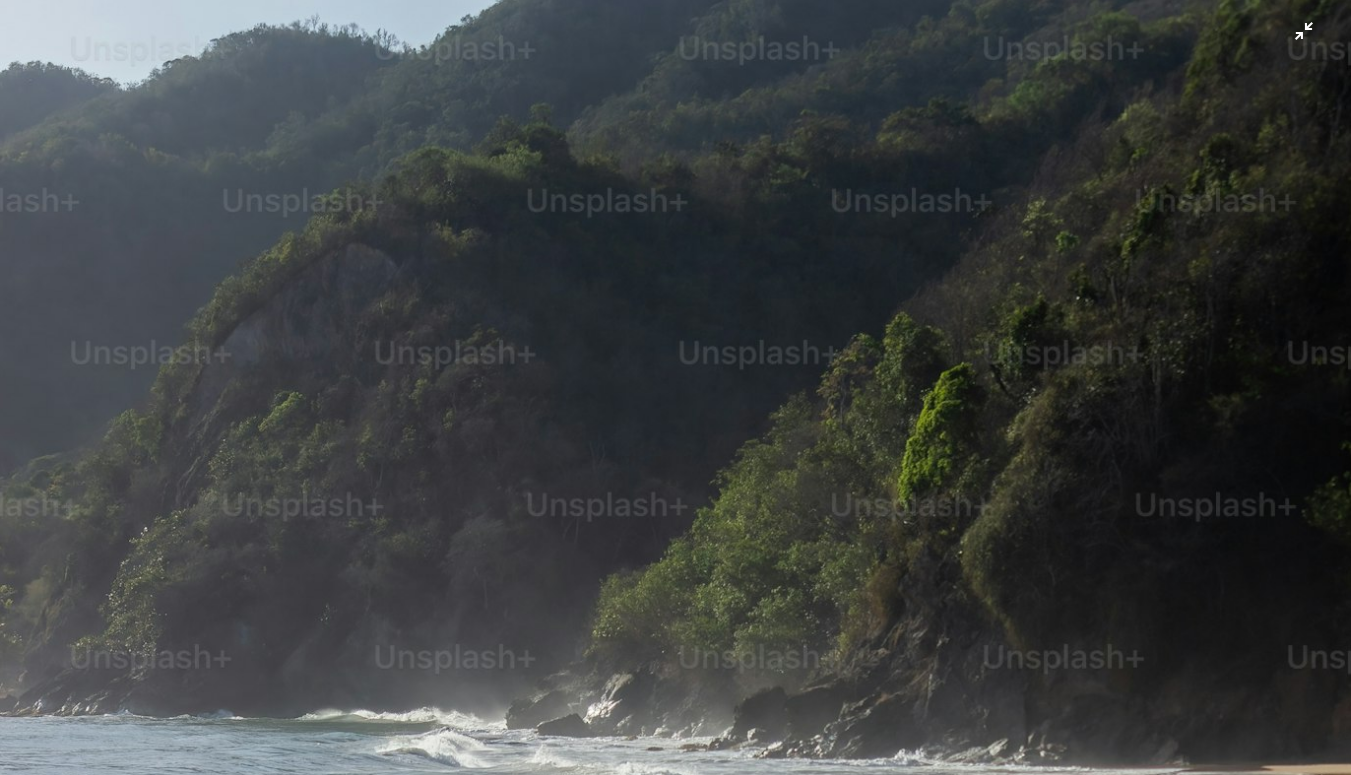scroll, scrollTop: 627, scrollLeft: 0, axis: vertical 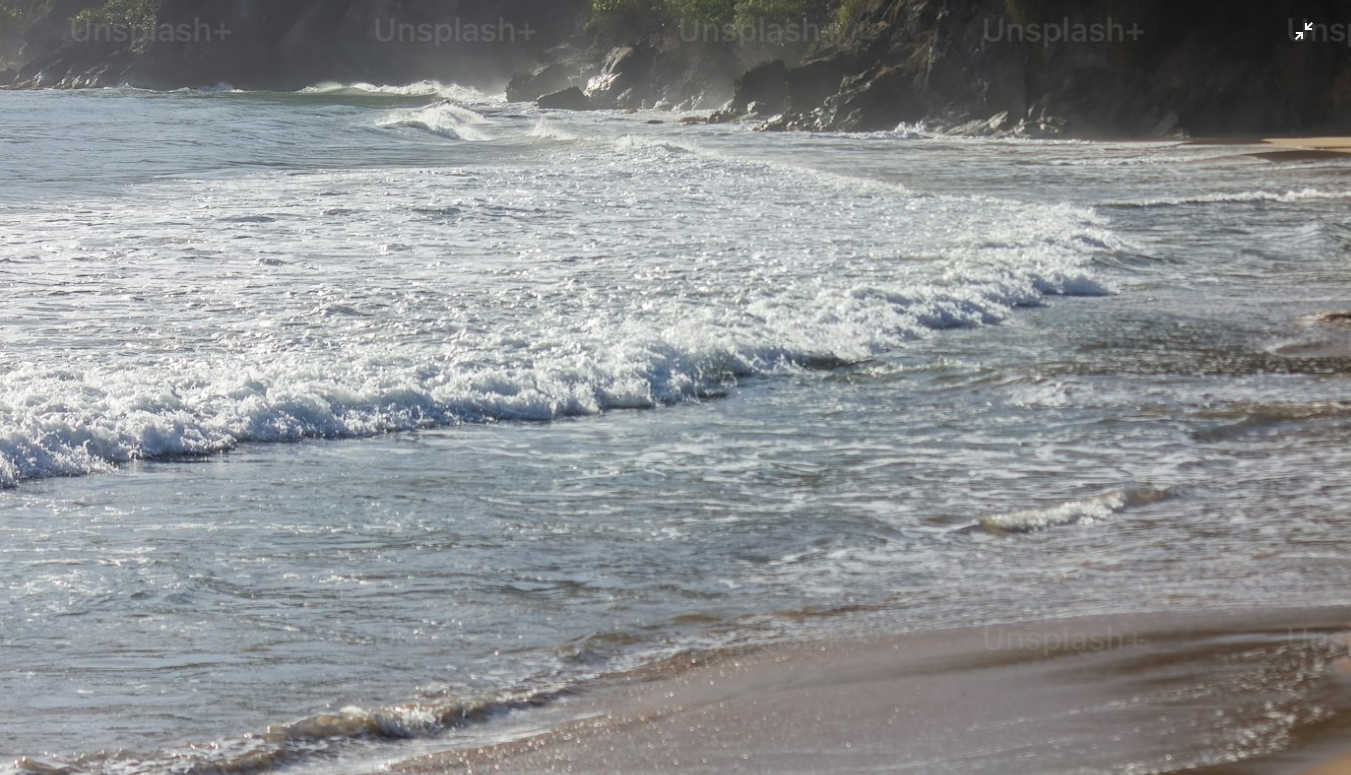 click at bounding box center (675, 387) 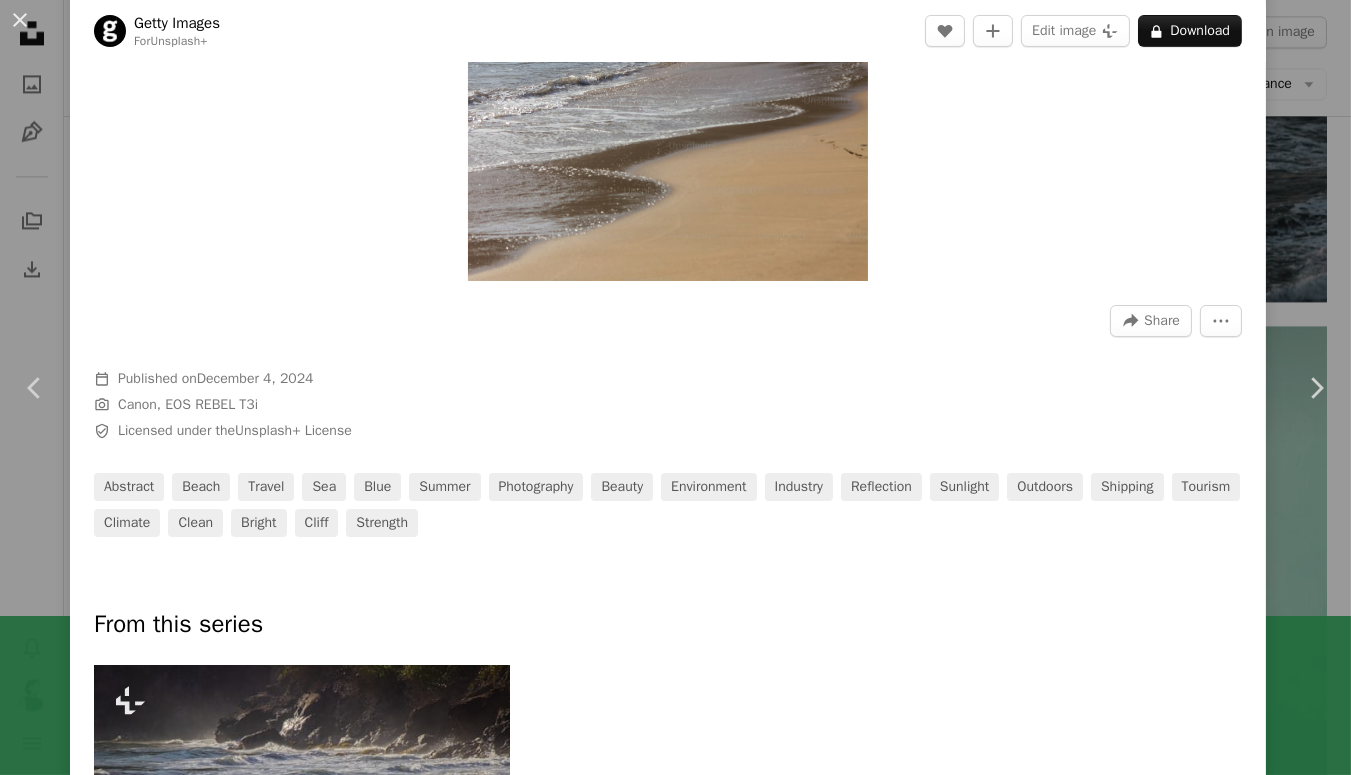 scroll, scrollTop: 0, scrollLeft: 0, axis: both 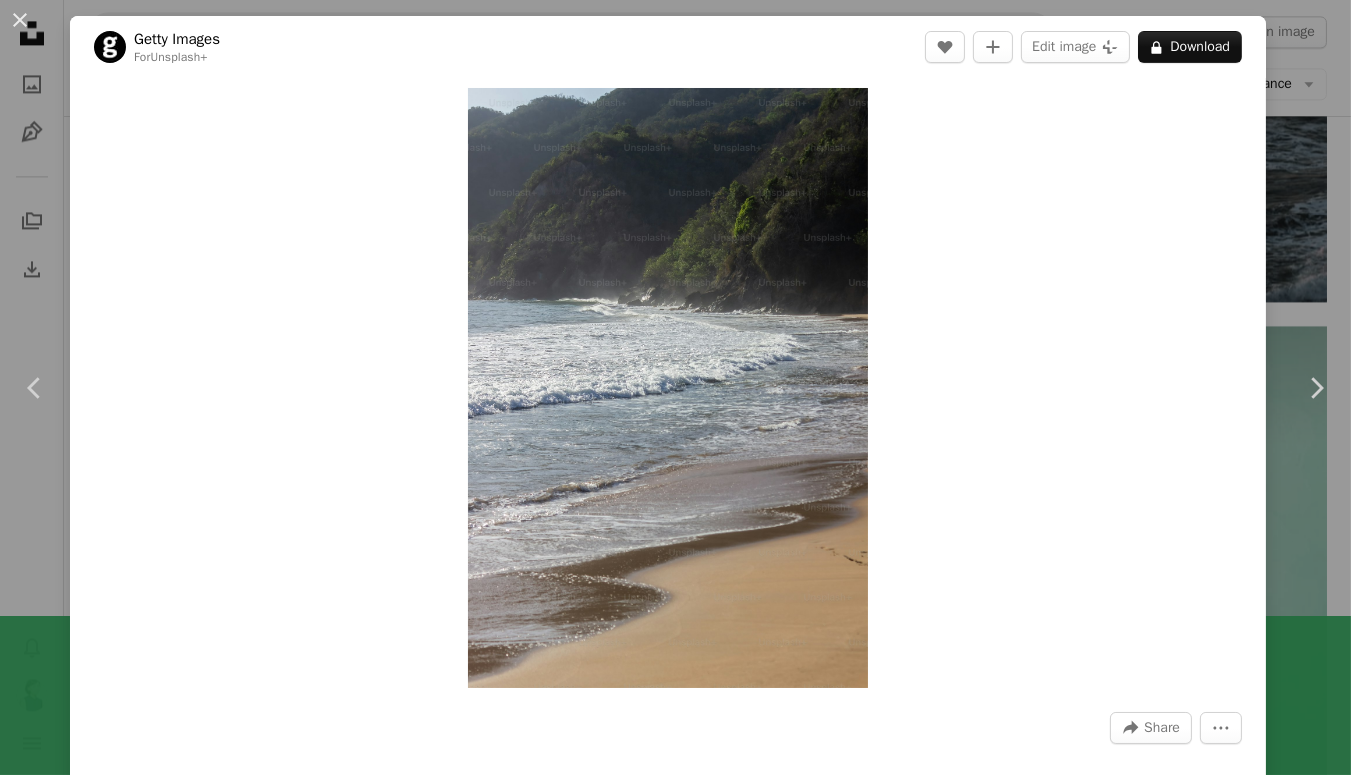 click on "An X shape Chevron left Chevron right Getty Images For  Unsplash+ A heart A plus sign Edit image   Plus sign for Unsplash+ A lock   Download Zoom in A forward-right arrow Share More Actions Calendar outlined Published on  [DATE] Camera Canon, EOS REBEL T3i Safety Licensed under the  Unsplash+ License abstract beach travel sea blue summer photography beauty environment industry reflection sunlight outdoors shipping tourism climate clean bright cliff strength From this series Plus sign for Unsplash+ Related images Plus sign for Unsplash+ A heart A plus sign Getty Images For  Unsplash+ A lock   Download Plus sign for Unsplash+ A heart A plus sign [PERSON] For  Unsplash+ A lock   Download Plus sign for Unsplash+ A heart A plus sign [PERSON] For  Unsplash+ A lock   Download Plus sign for Unsplash+ A heart A plus sign [PERSON] For  Unsplash+ A lock   Download Plus sign for Unsplash+ A heart A plus sign [PERSON] For  Unsplash+ A lock   Download Plus sign for Unsplash+ A heart A plus sign [PERSON] For  Unsplash+ A lock   Download Plus sign for Unsplash+ A heart A plus sign For" at bounding box center [675, 387] 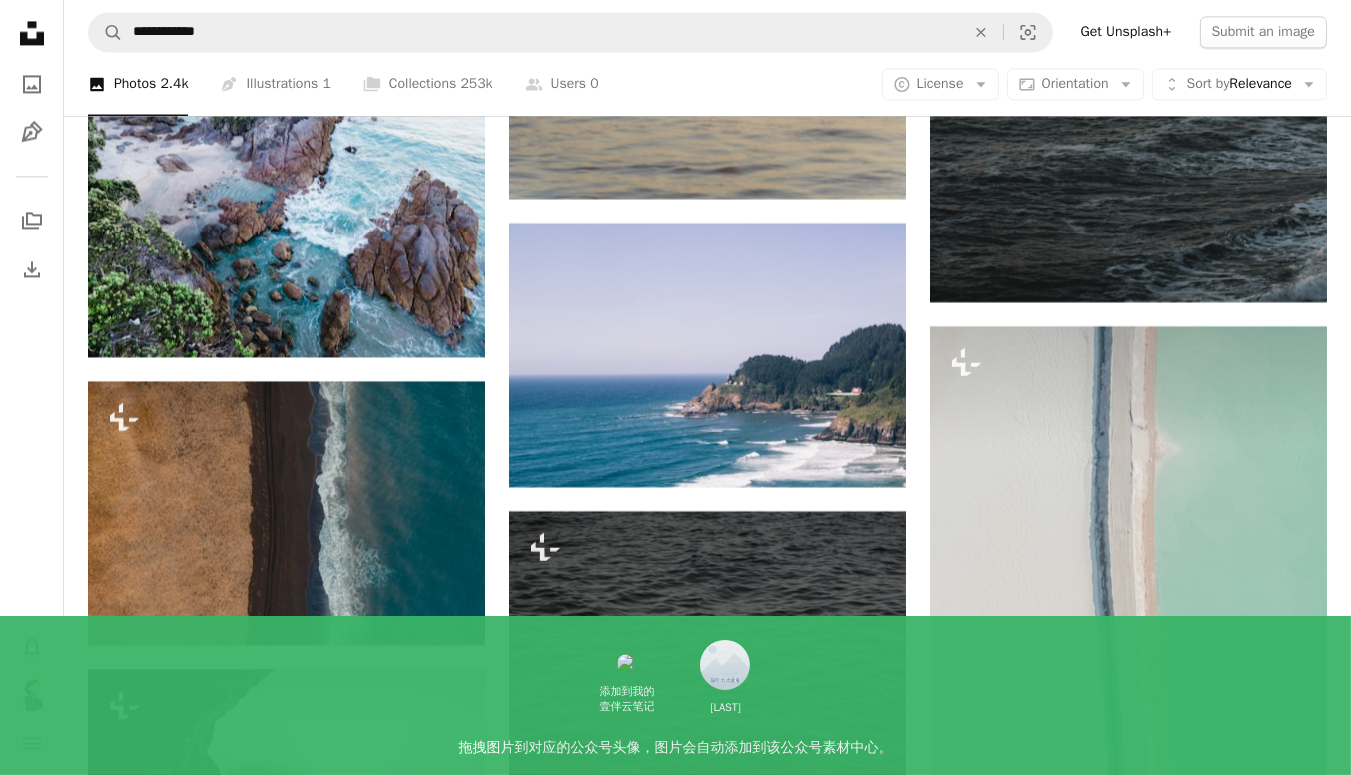 click on "**********" at bounding box center (707, 32) 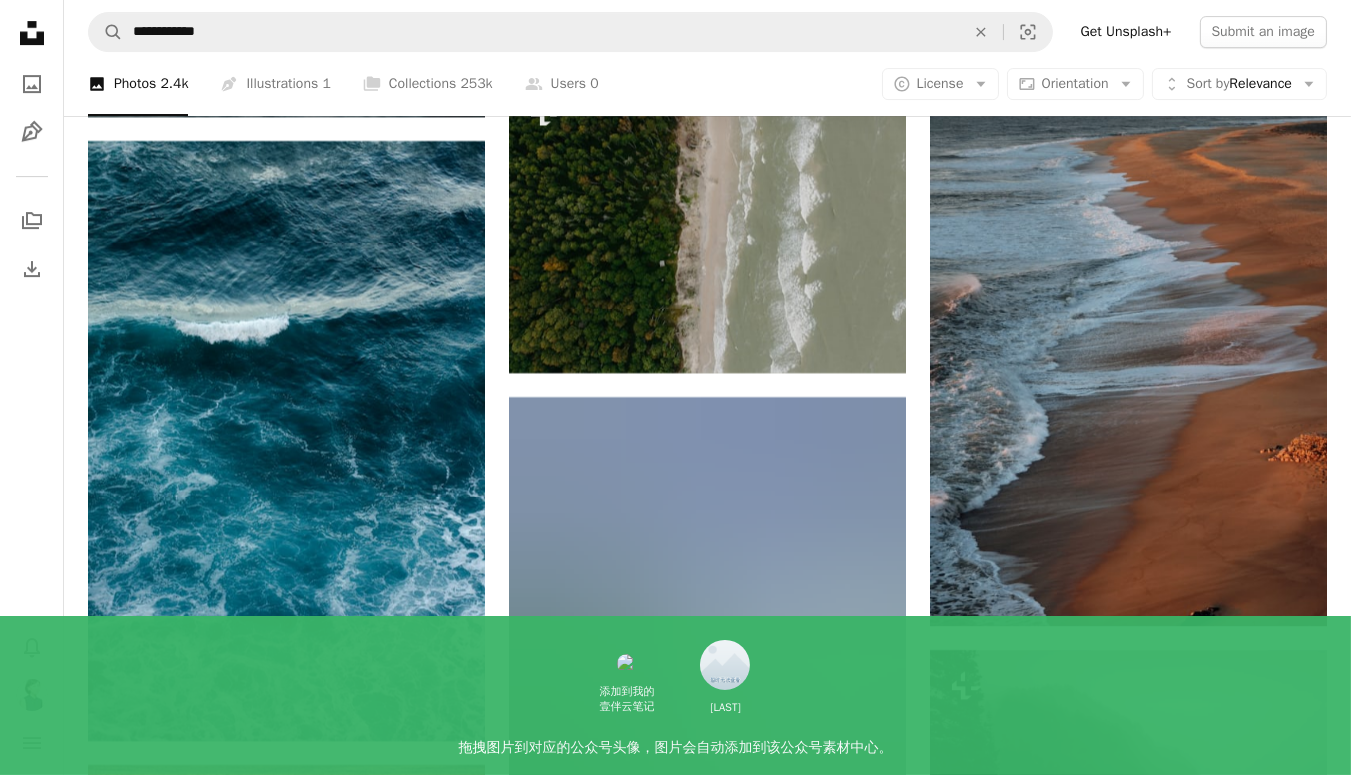 scroll, scrollTop: 10830, scrollLeft: 0, axis: vertical 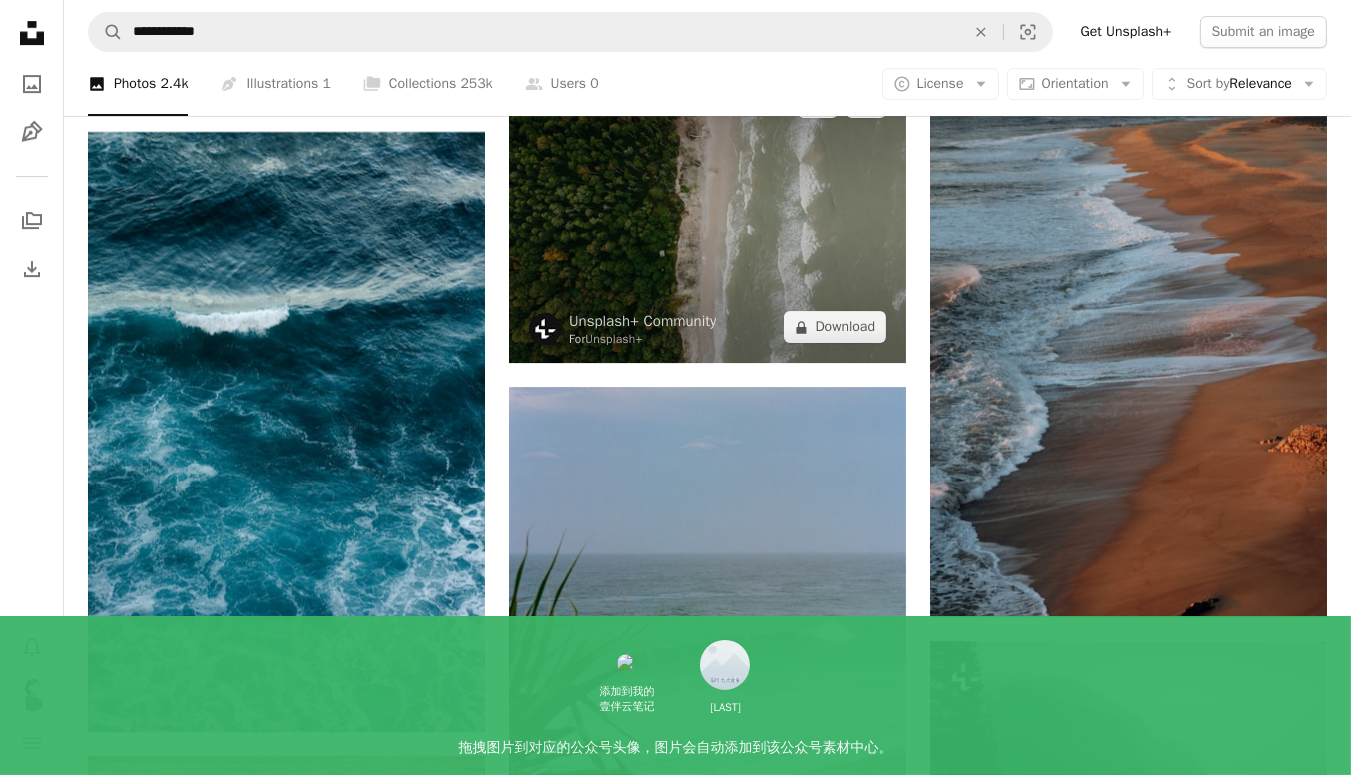 click at bounding box center [707, 214] 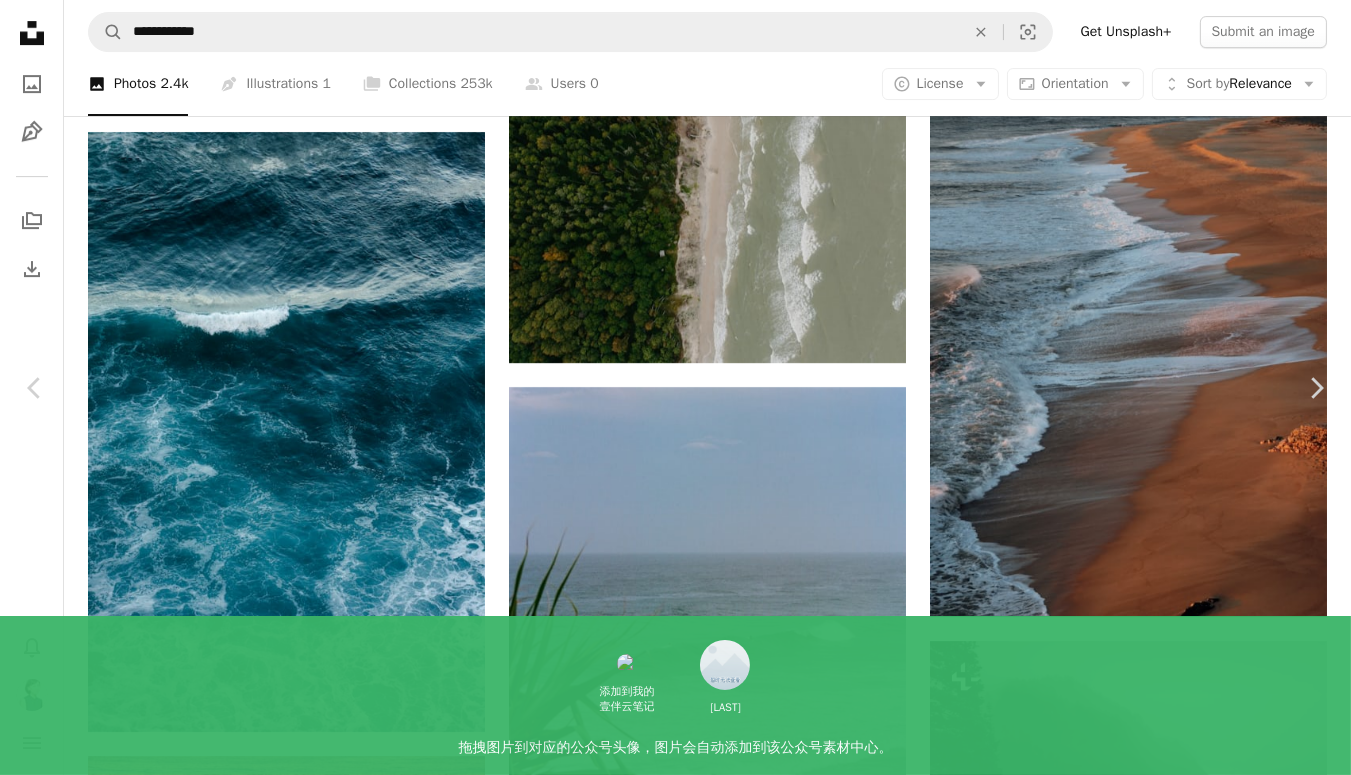 scroll, scrollTop: 11098, scrollLeft: 0, axis: vertical 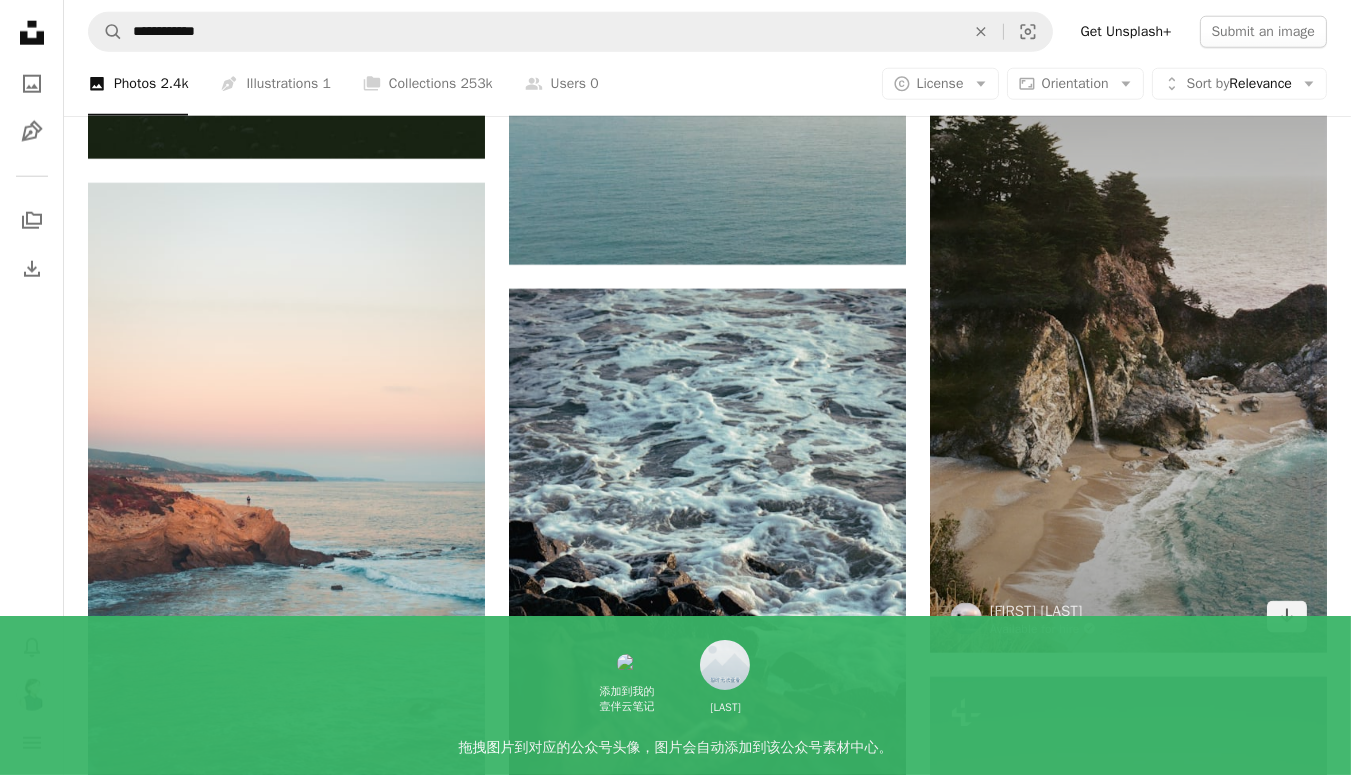 click at bounding box center (1128, 353) 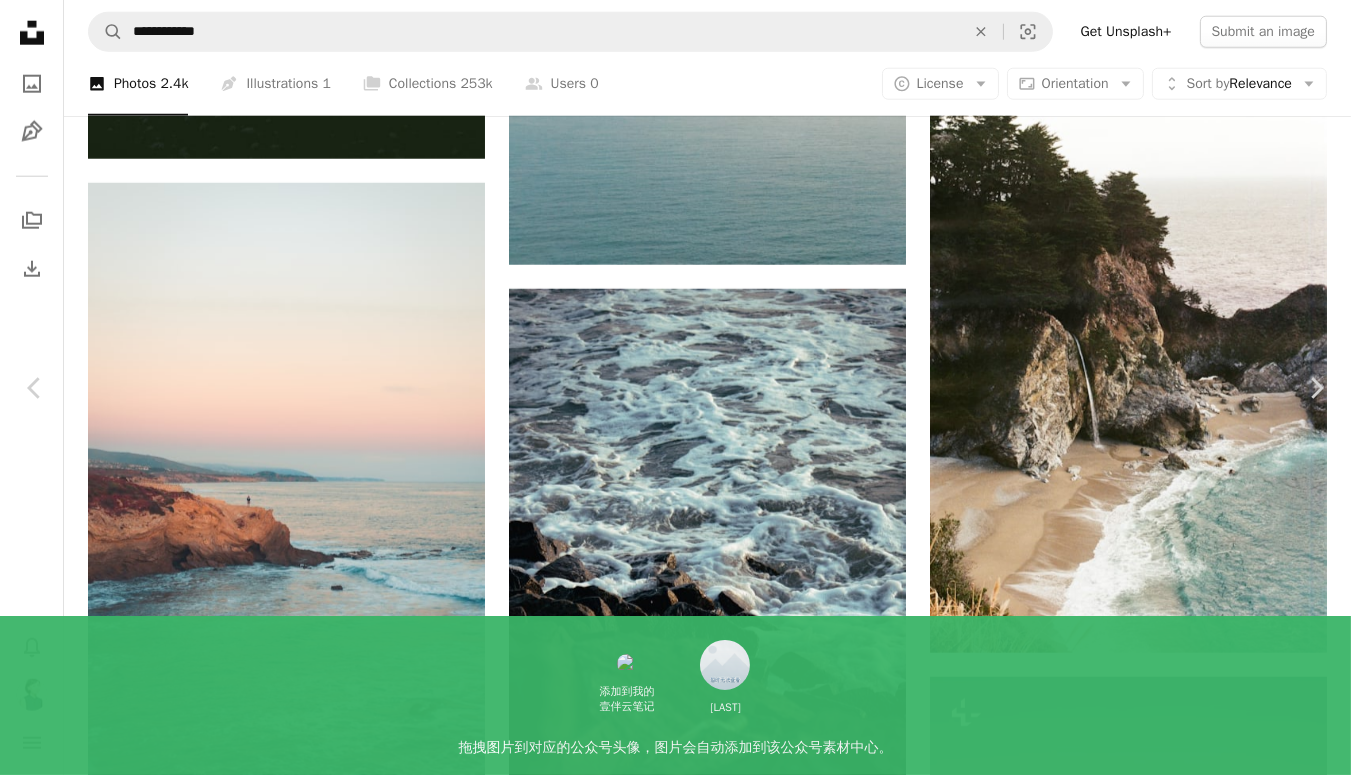 click at bounding box center [668, 4386] 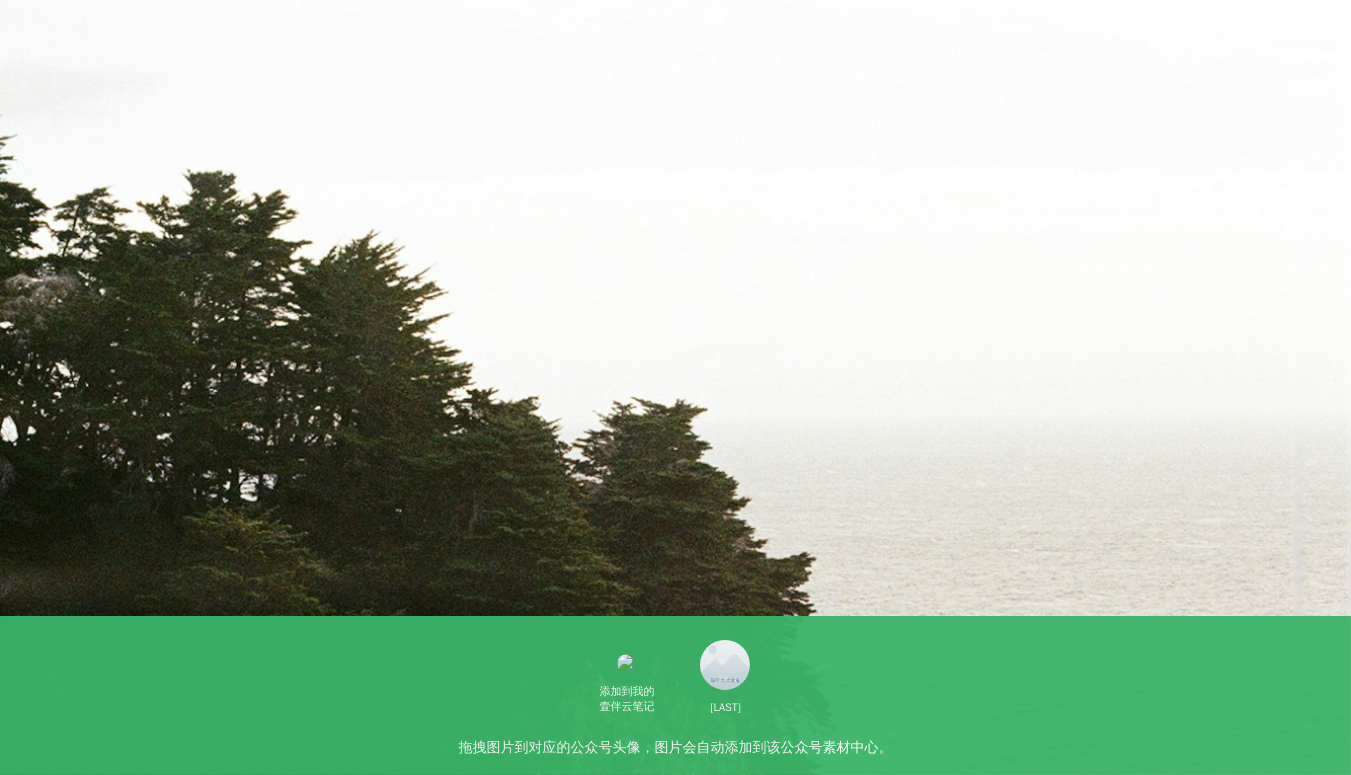 scroll, scrollTop: 632, scrollLeft: 0, axis: vertical 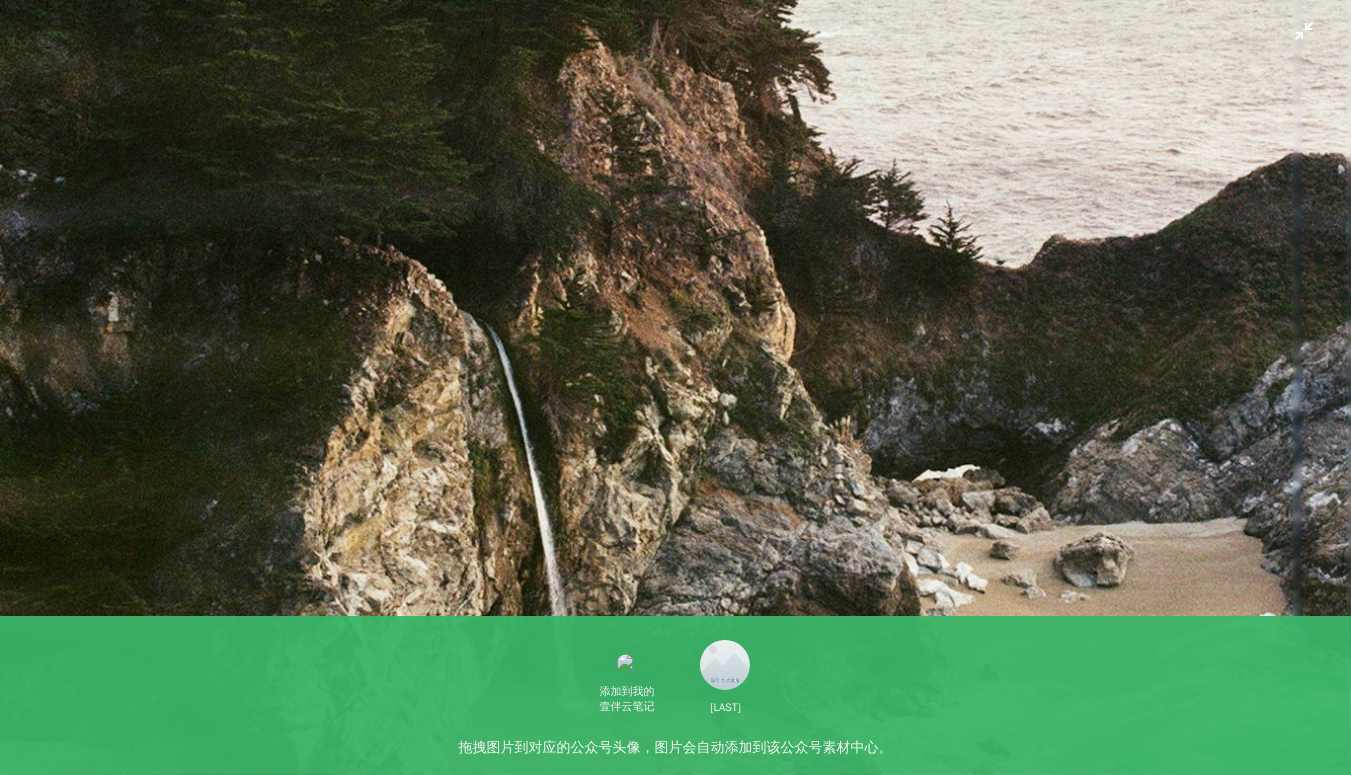 click at bounding box center [675, 387] 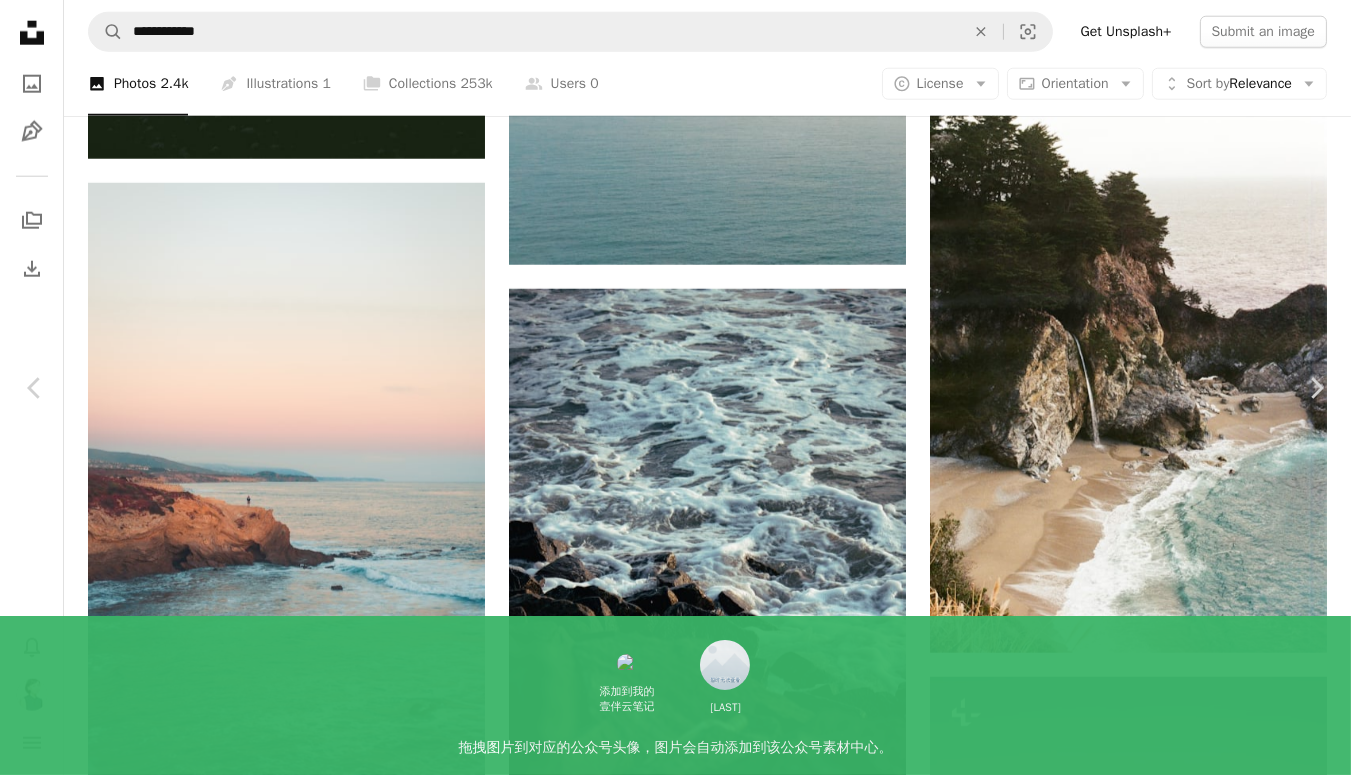 click on "An X shape" at bounding box center (20, 20) 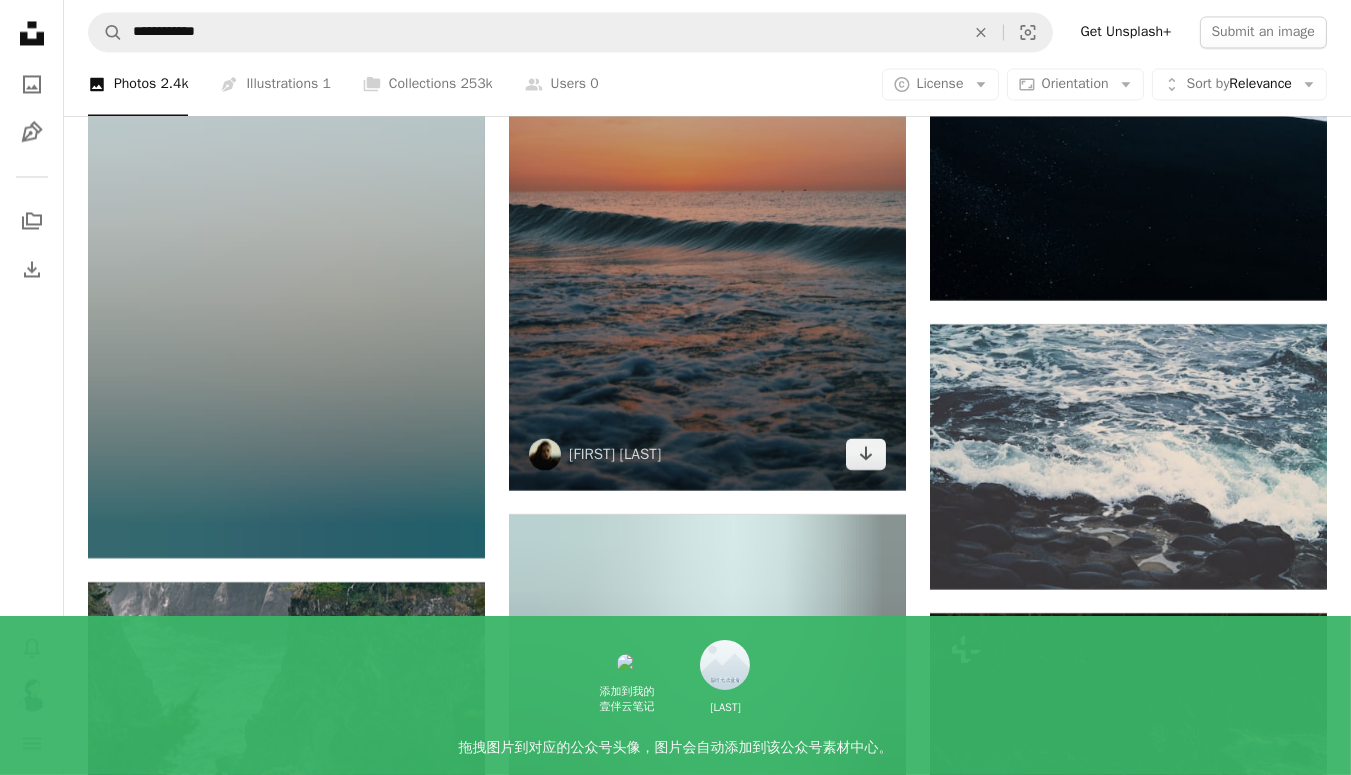 scroll, scrollTop: 18505, scrollLeft: 0, axis: vertical 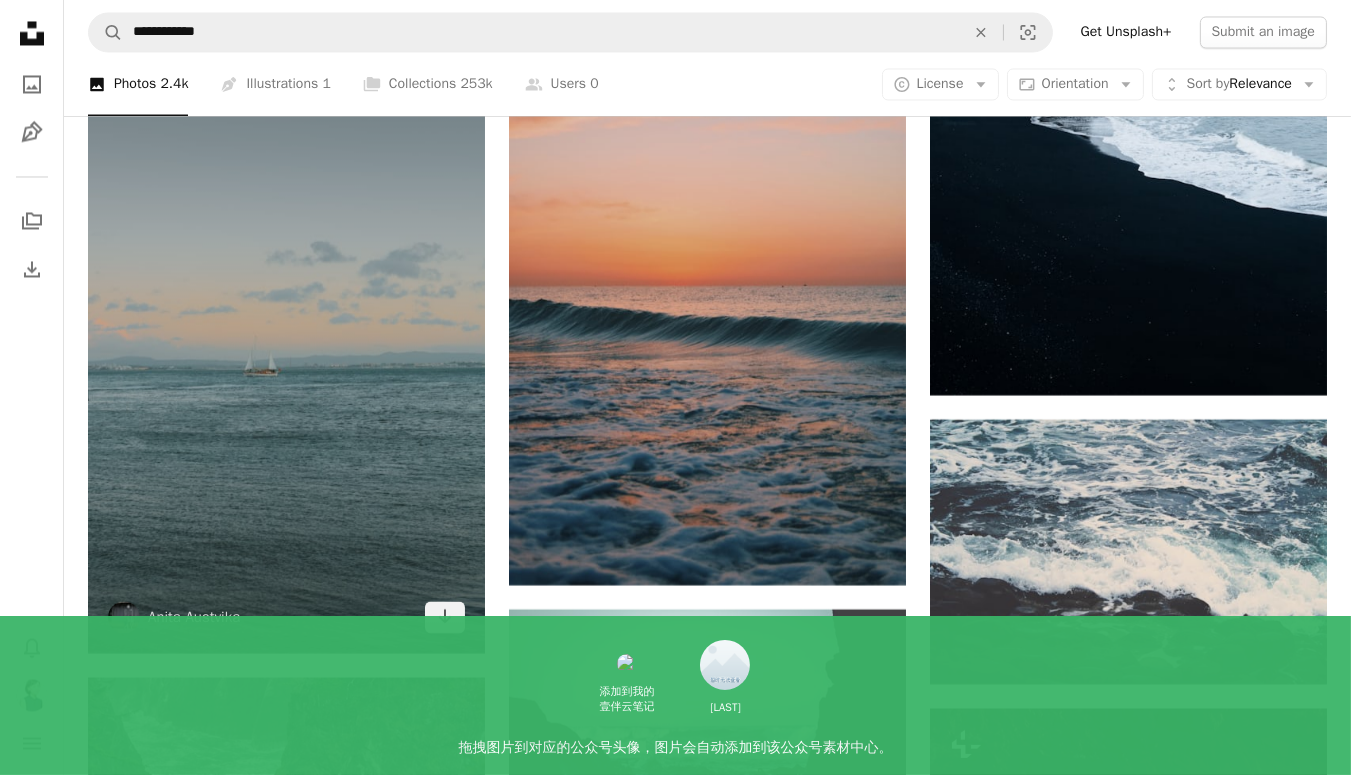 click at bounding box center [286, 355] 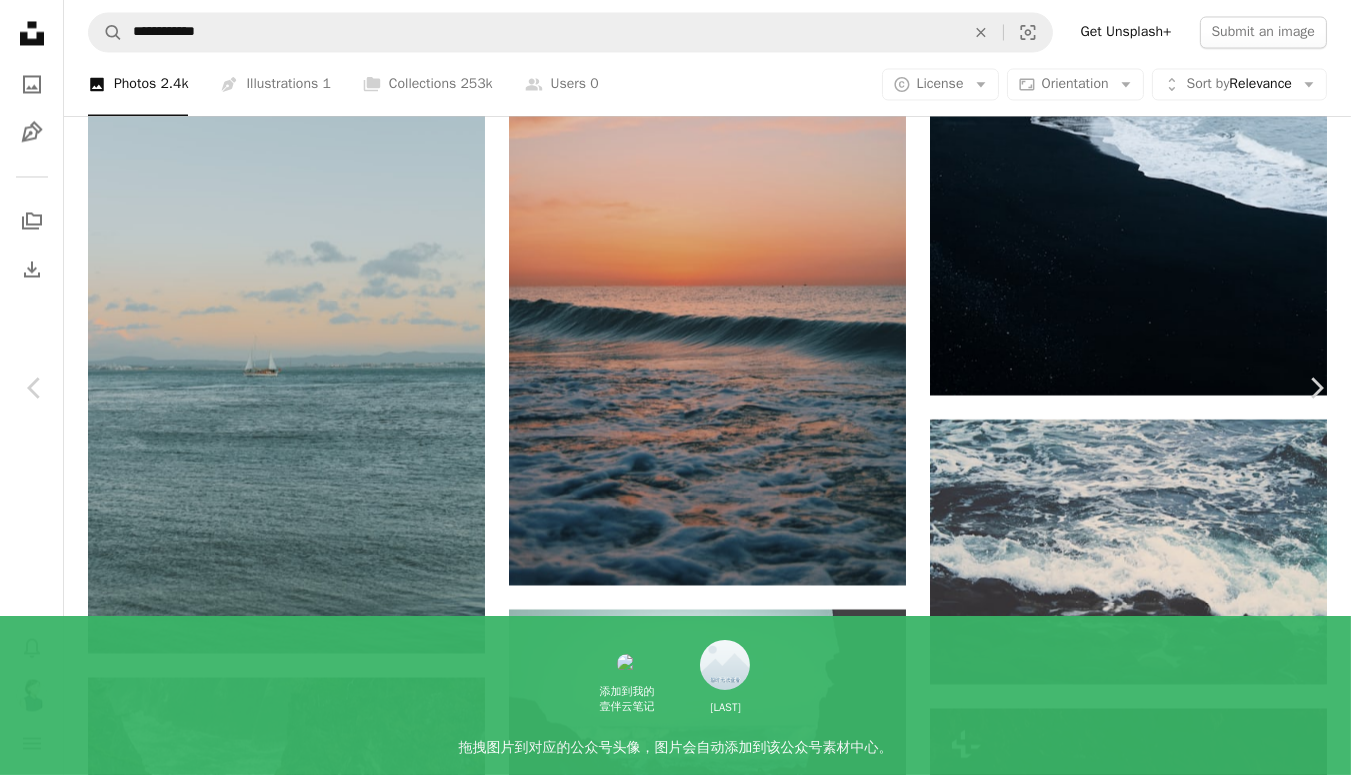 click on "Zoom in" at bounding box center (668, 4644) 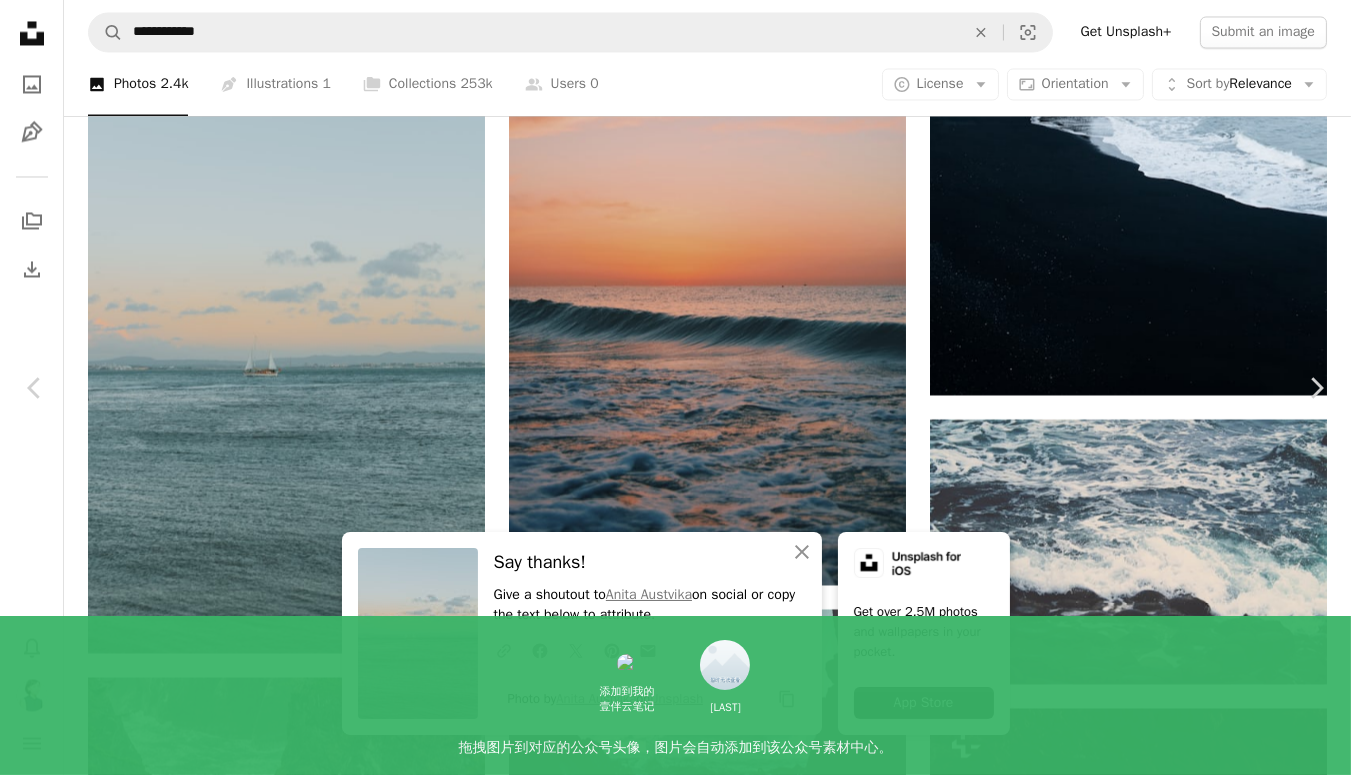 click on "Zoom in" at bounding box center [668, 4644] 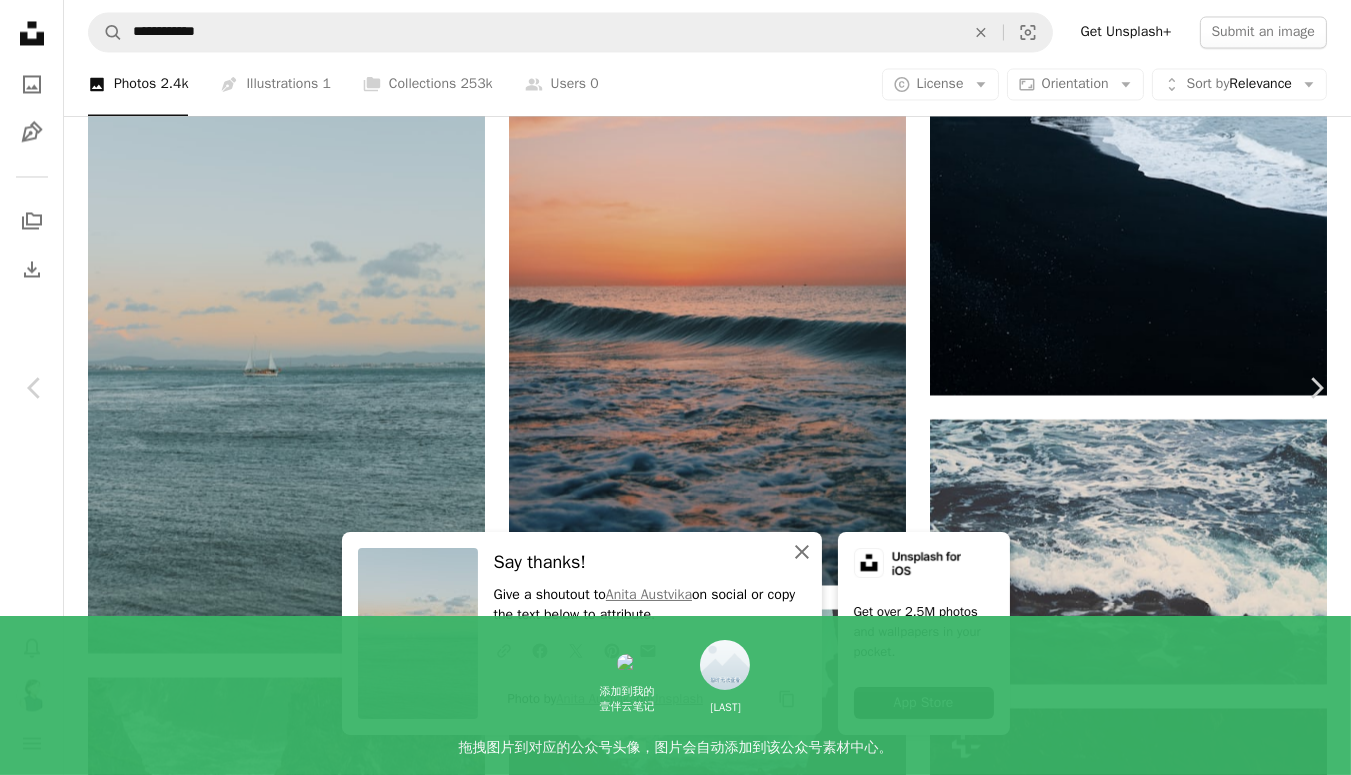 click on "An X shape" 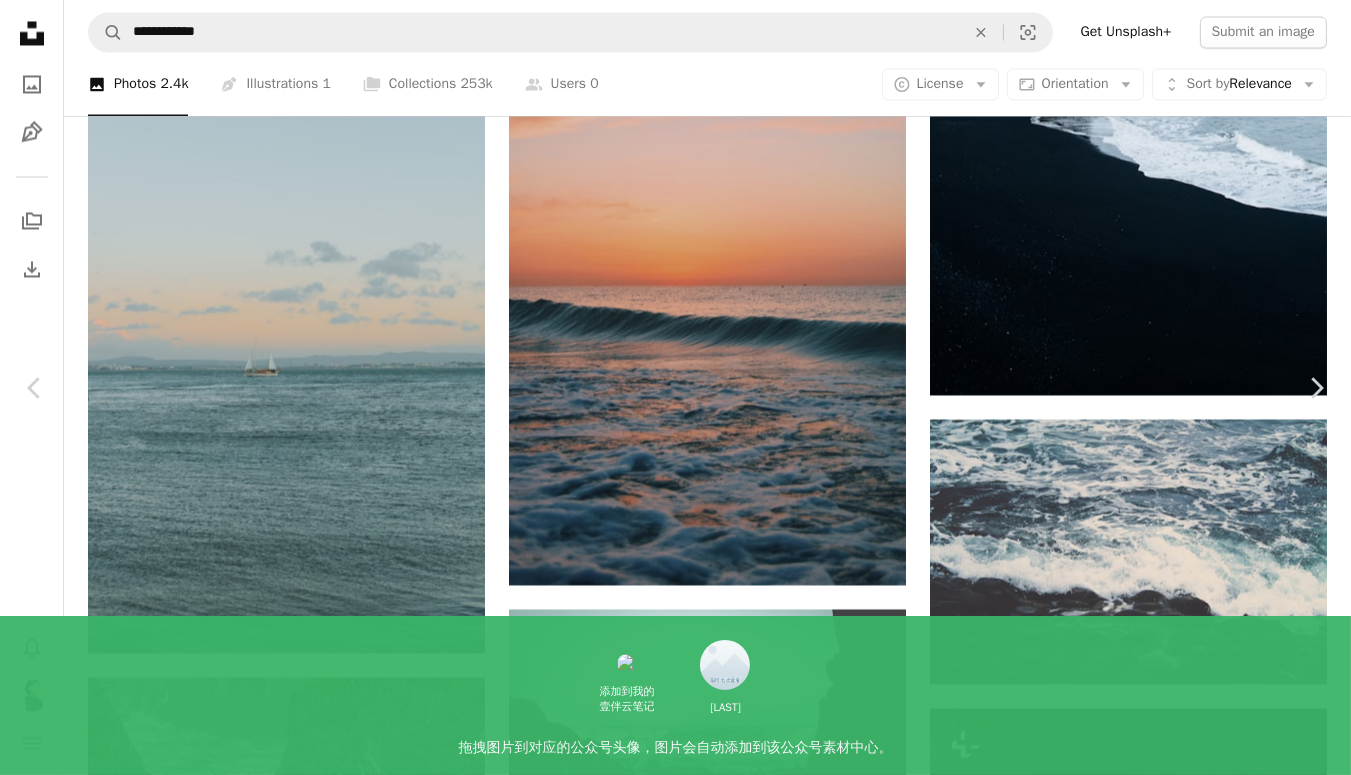 scroll, scrollTop: 1173, scrollLeft: 0, axis: vertical 